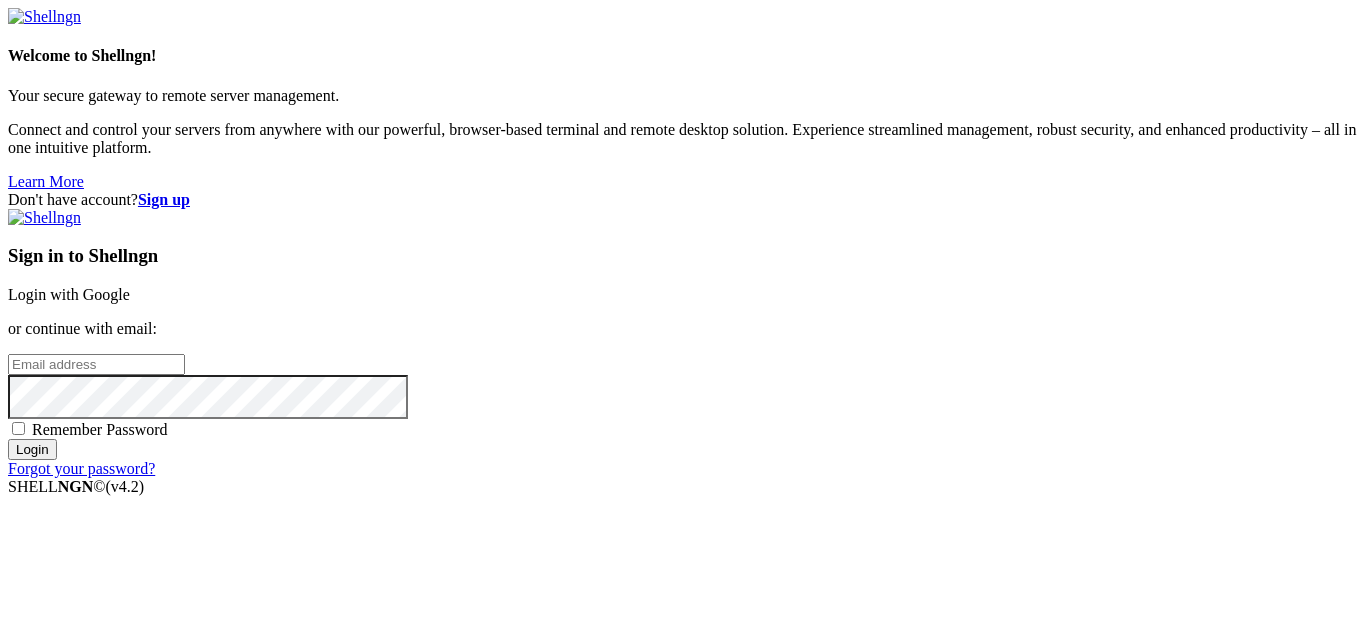 scroll, scrollTop: 0, scrollLeft: 0, axis: both 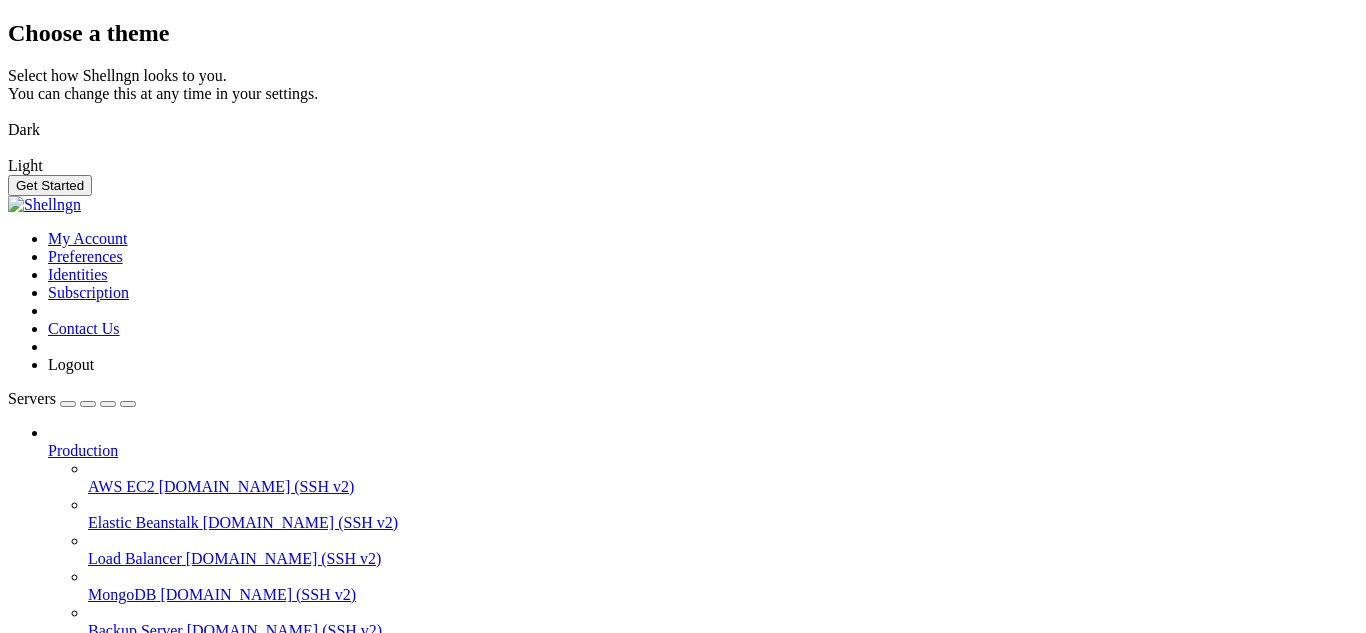 click at bounding box center [8, 117] 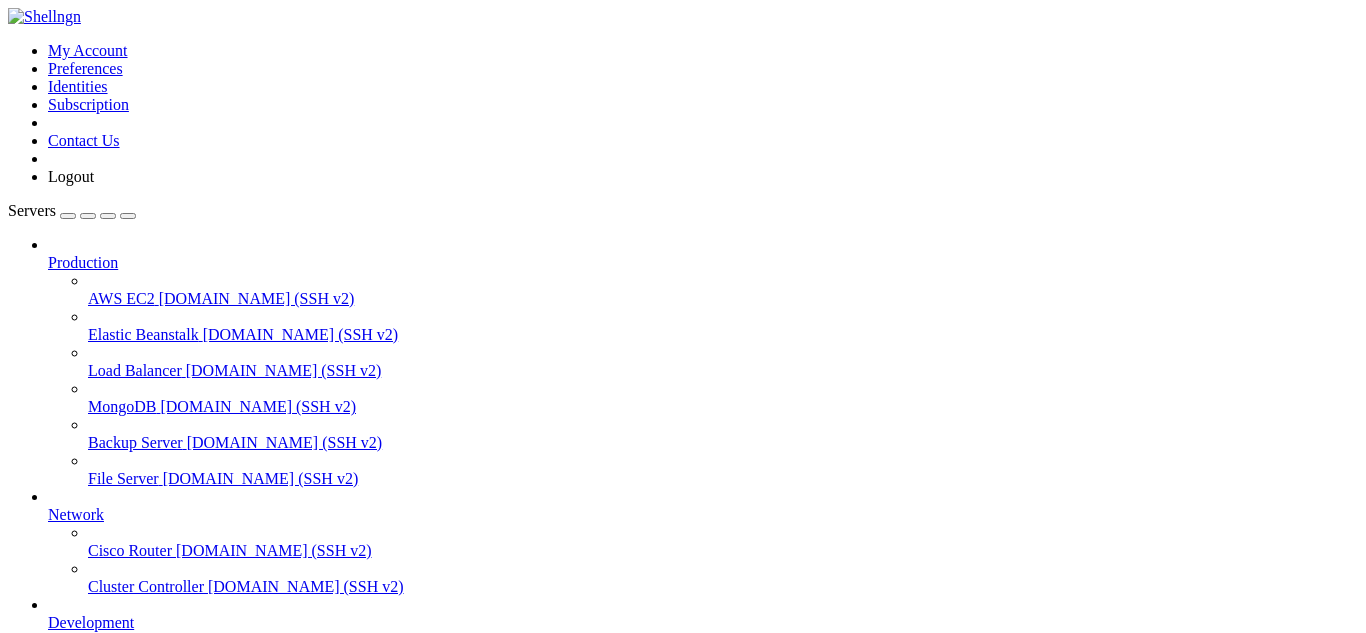 scroll, scrollTop: 121, scrollLeft: 0, axis: vertical 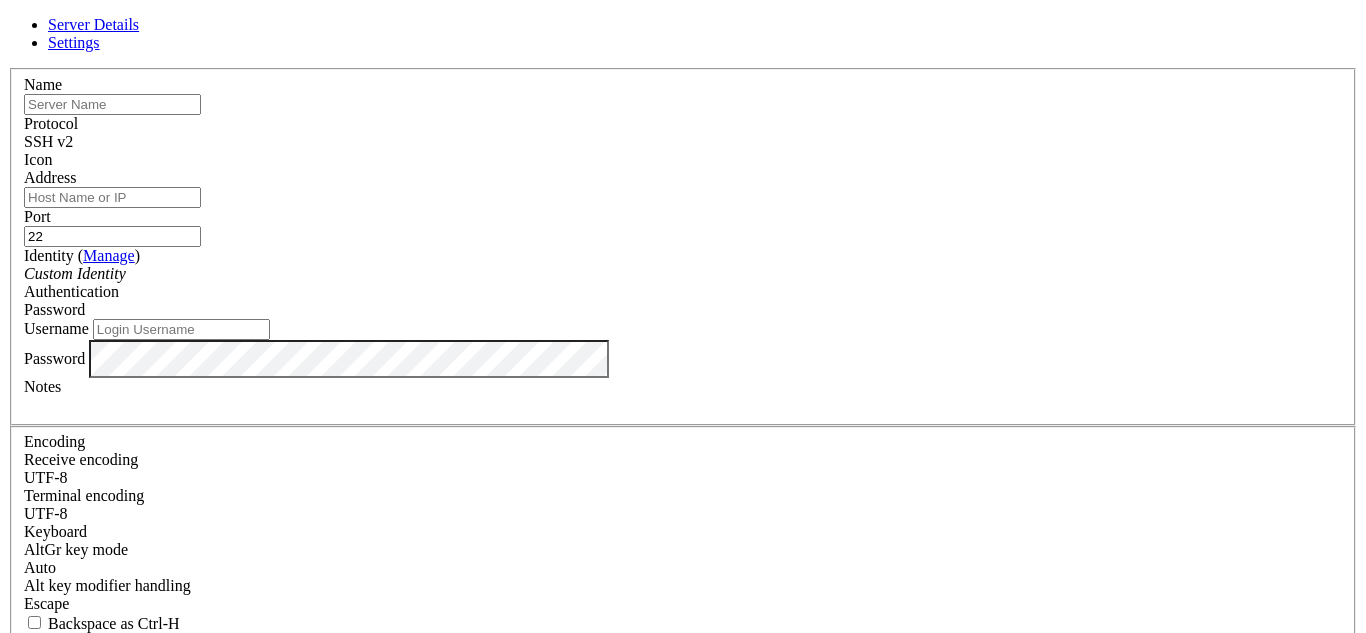 click on "22" at bounding box center (112, 236) 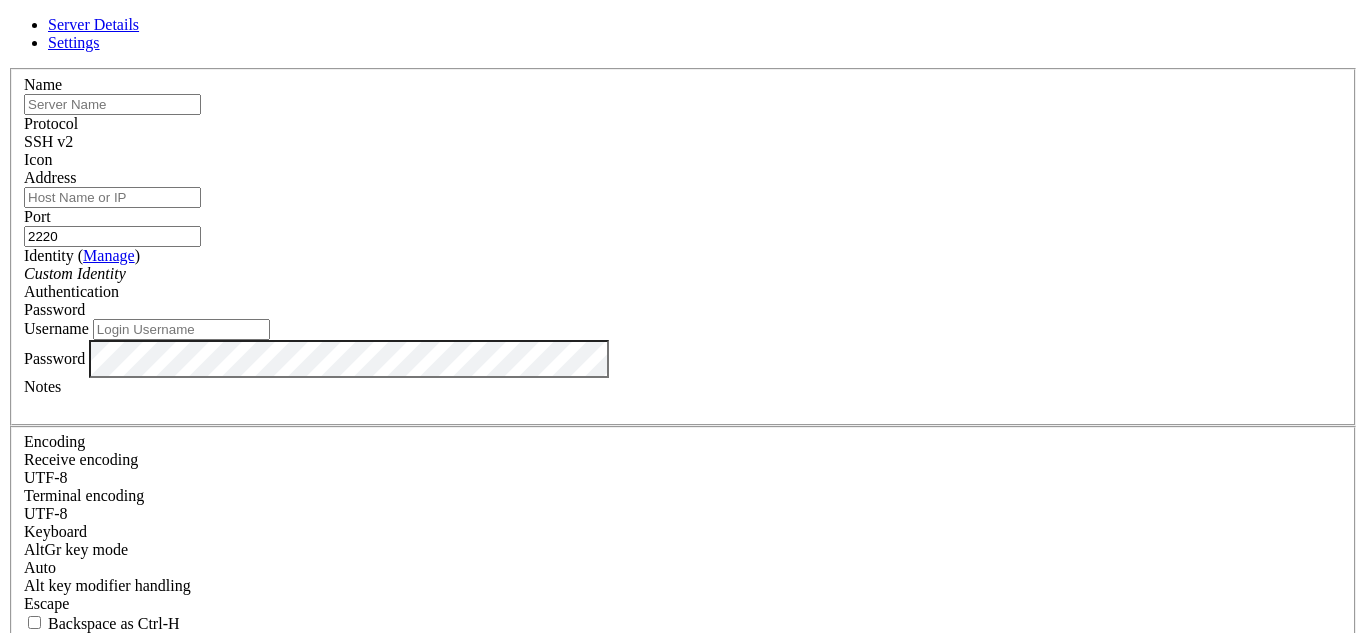 type on "2220" 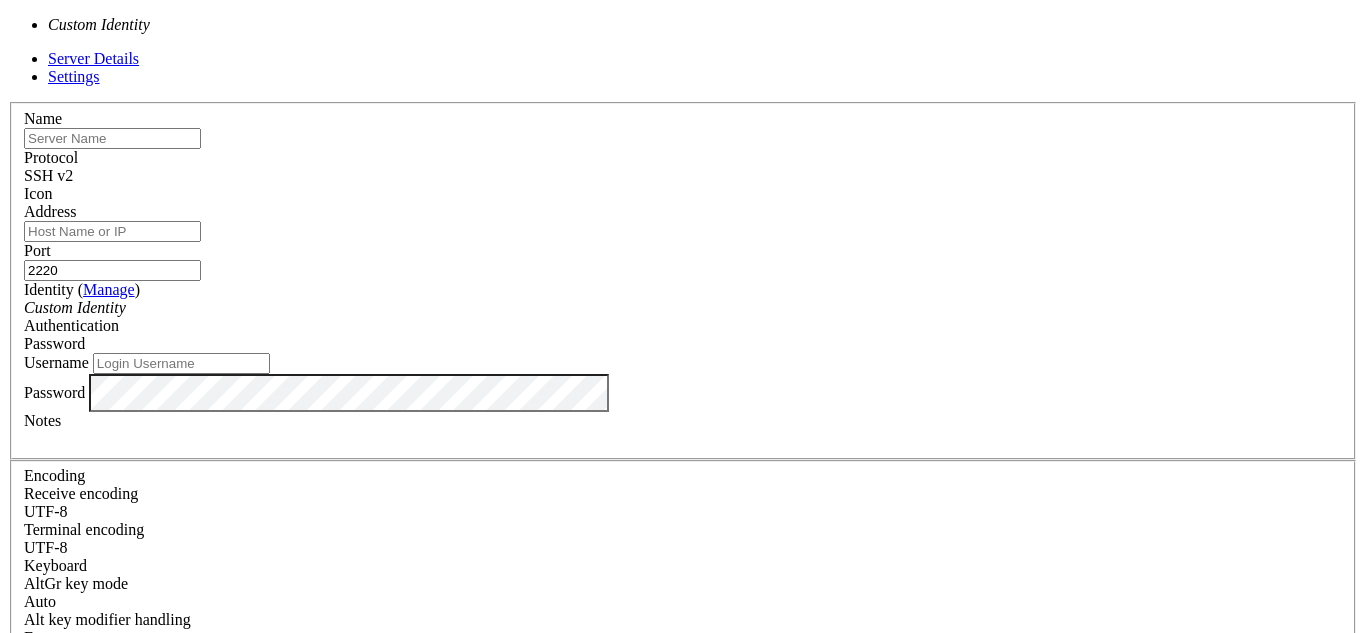 click on "Custom Identity" at bounding box center (683, 308) 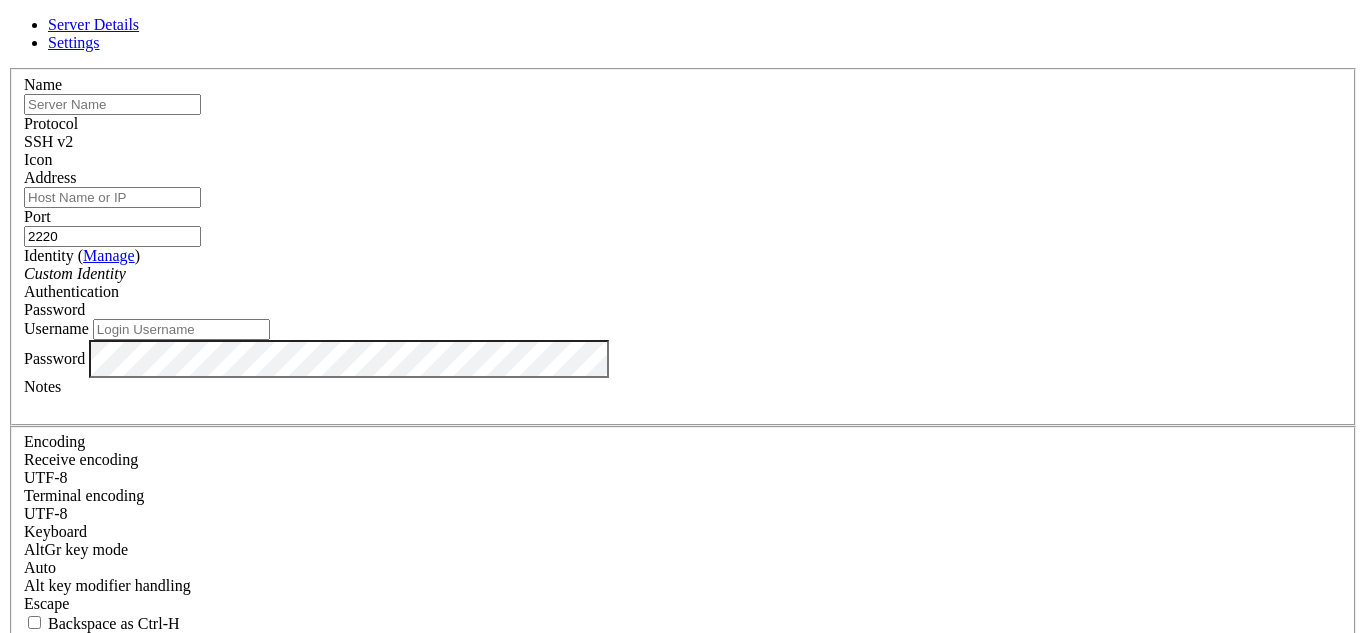 click on "Username" at bounding box center [181, 329] 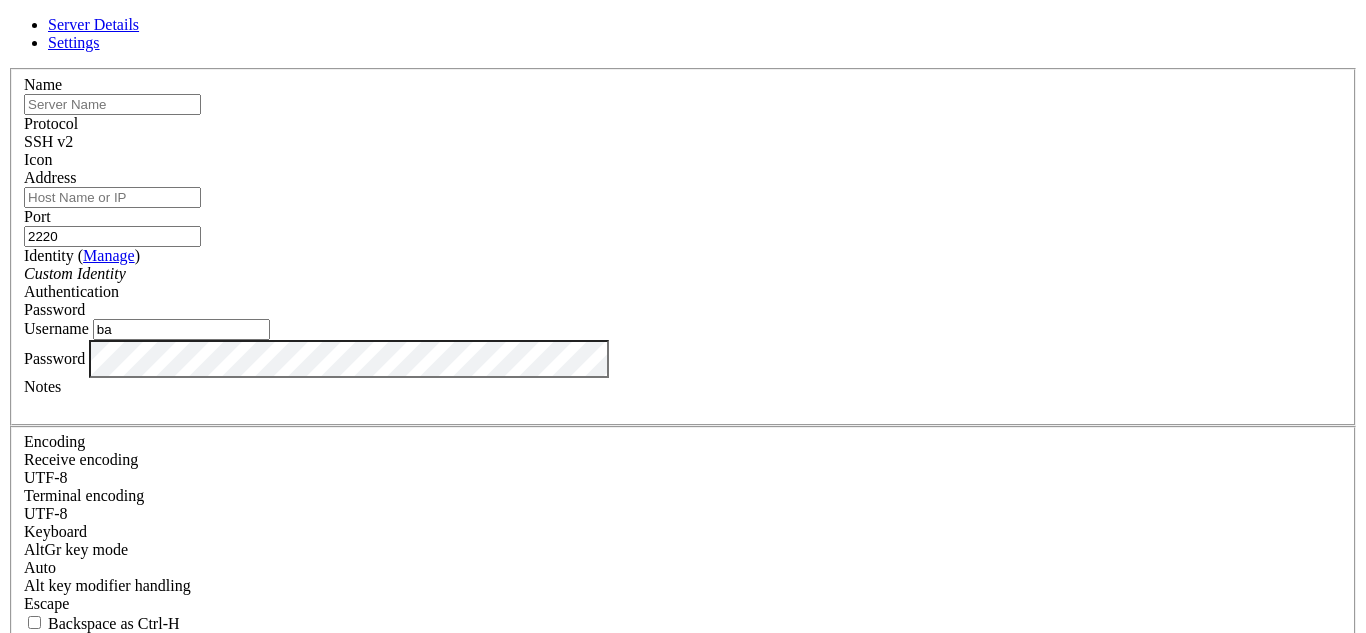 type on "b" 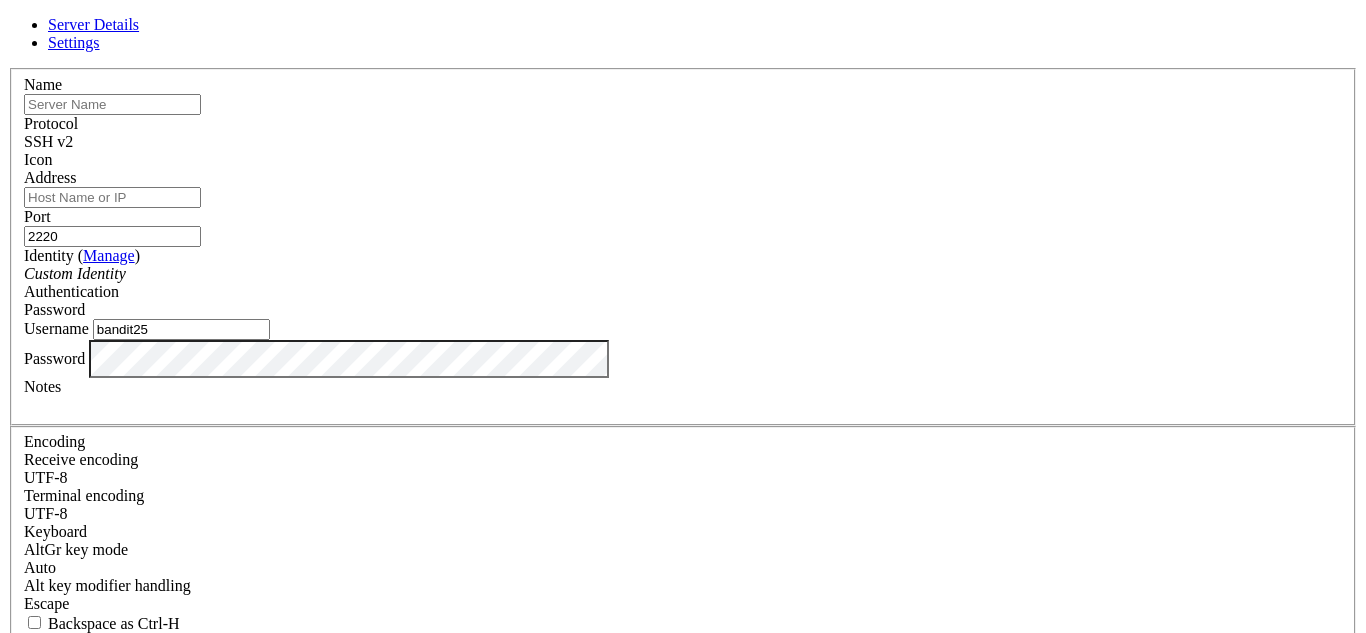 type on "bandit25" 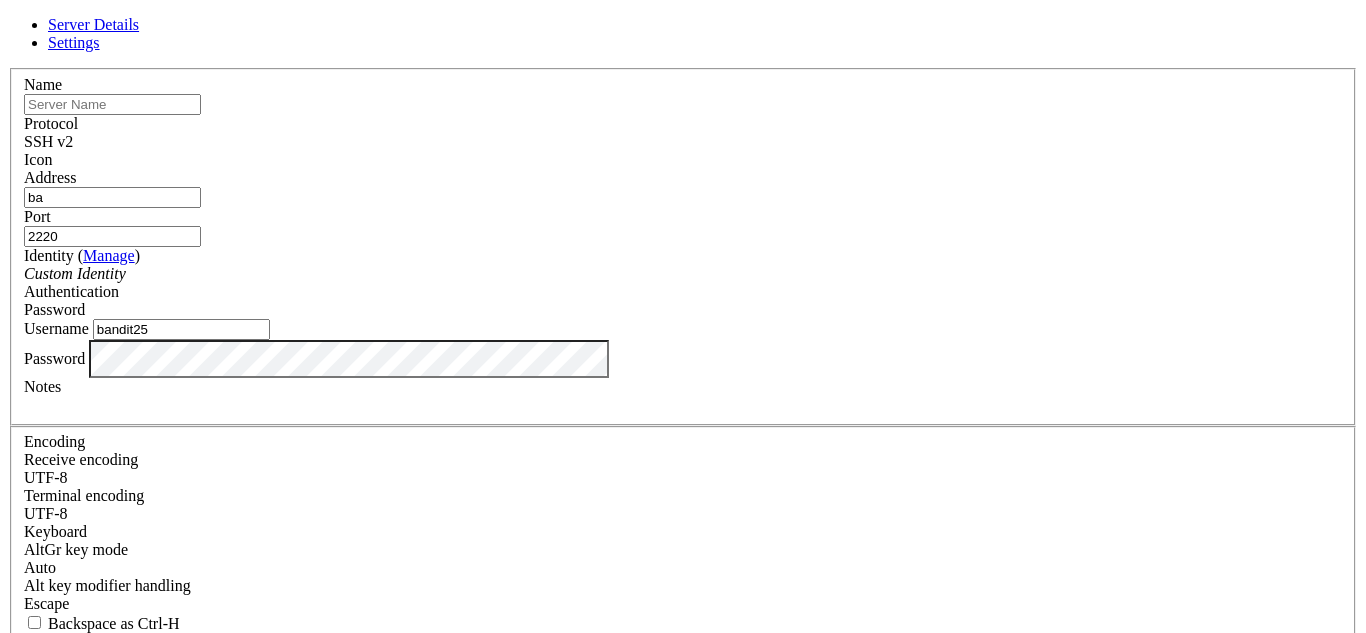 type on "b" 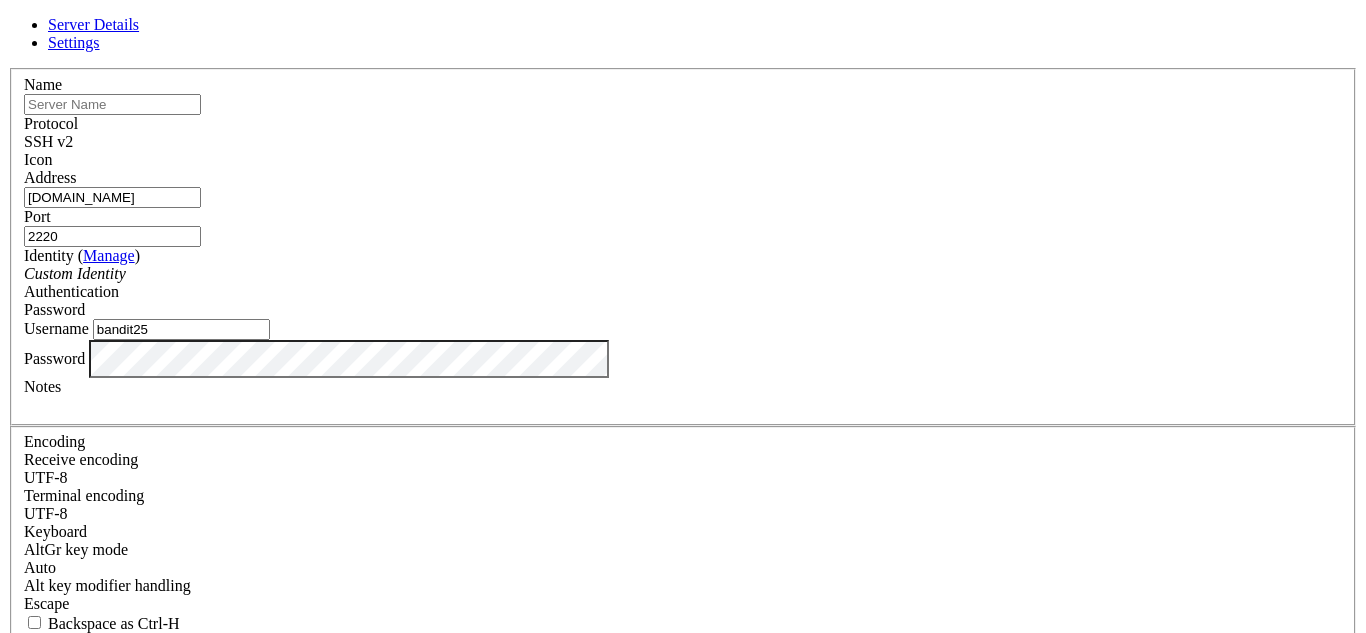 type on "[DOMAIN_NAME]" 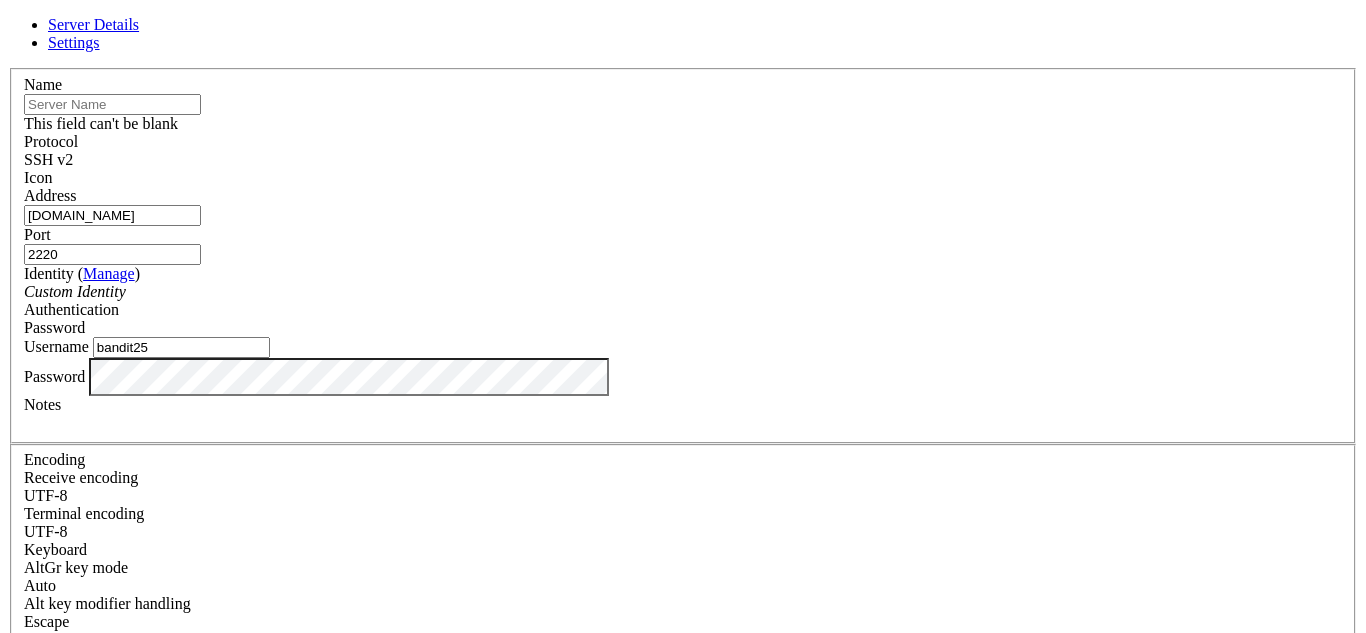 click at bounding box center (112, 104) 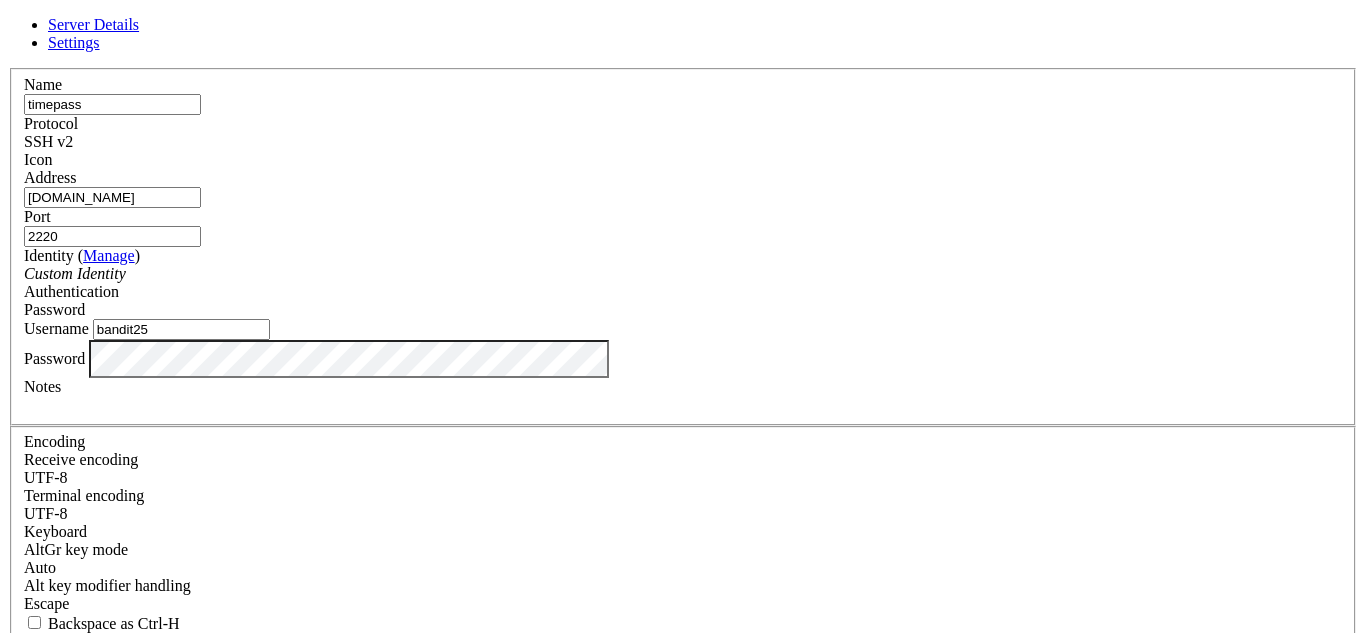 click on "Save" at bounding box center [31, 831] 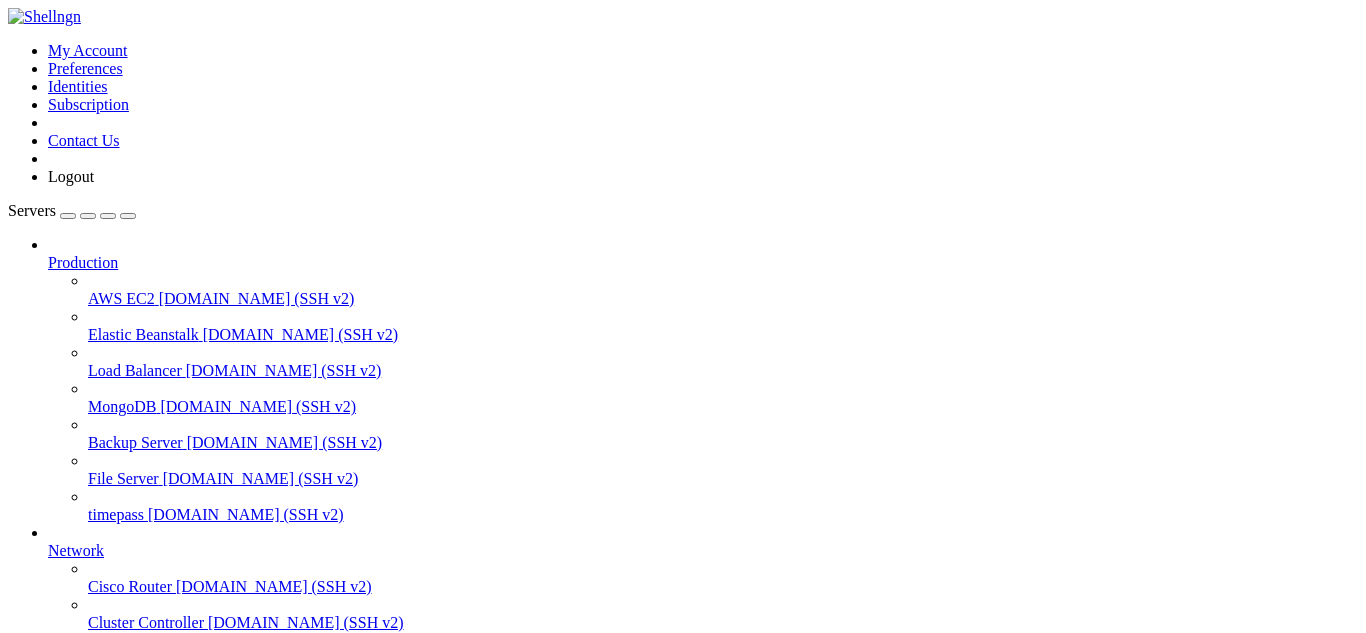 click on "[DOMAIN_NAME] (SSH v2)" at bounding box center (246, 514) 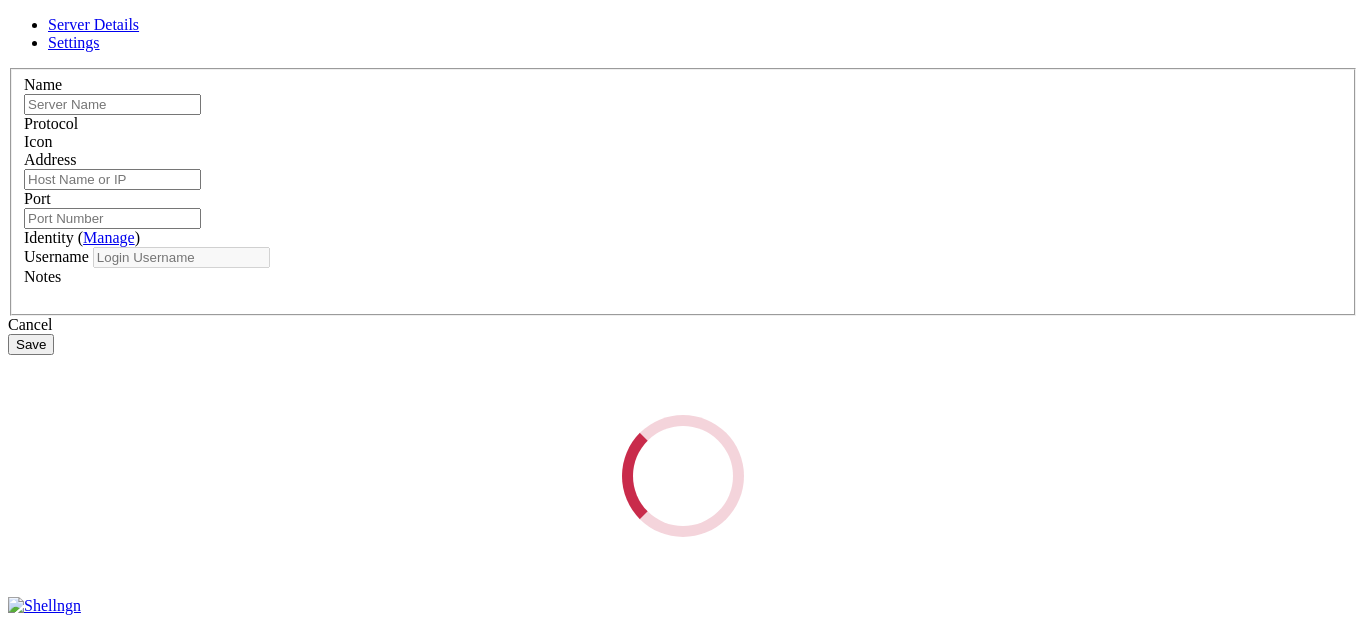 type on "timepass" 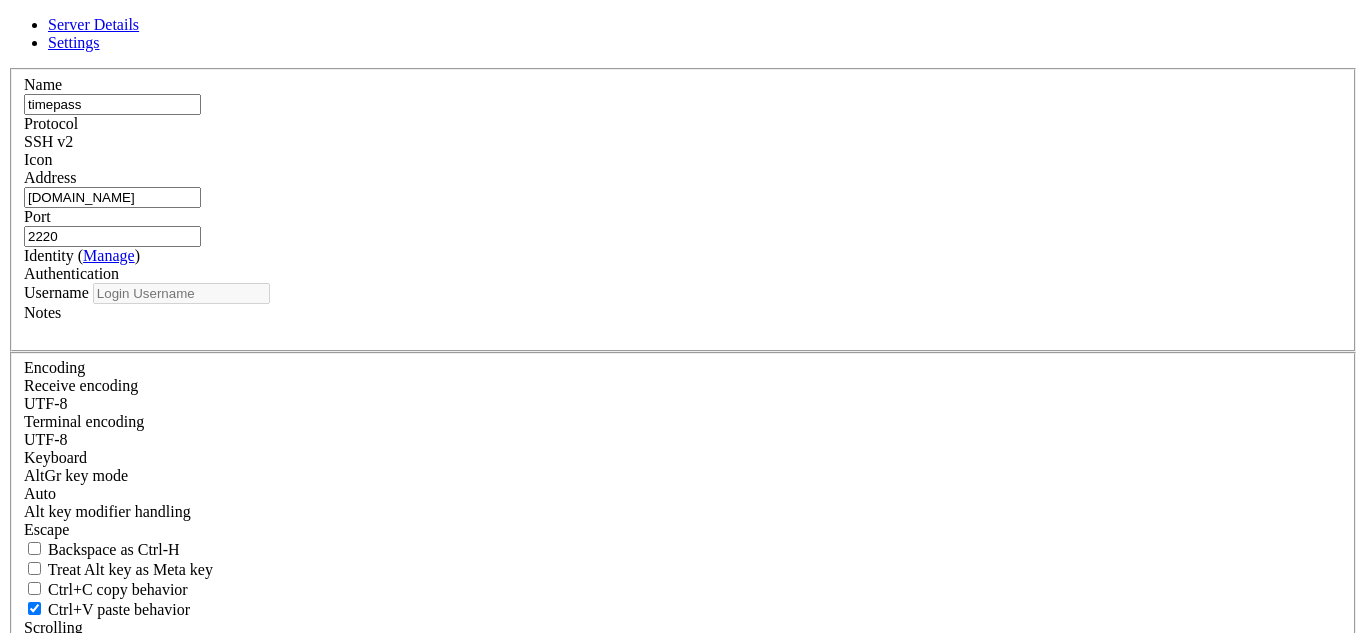 type on "bandit25" 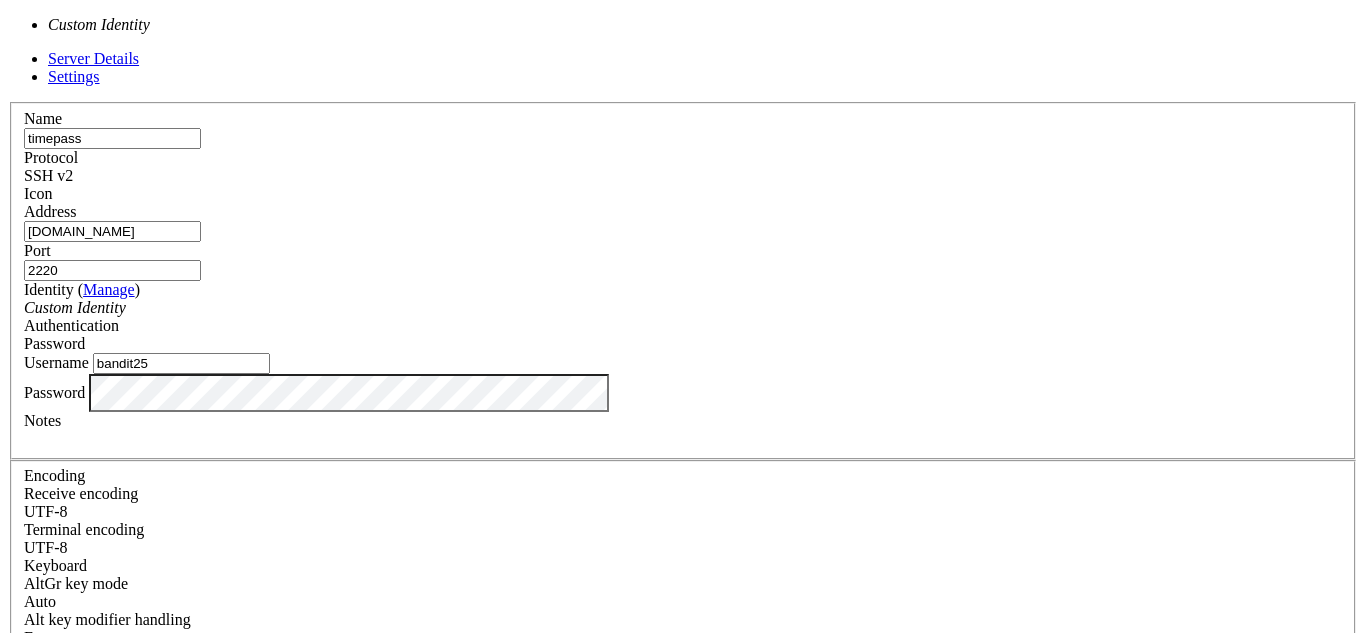 click on "Custom Identity" at bounding box center [75, 307] 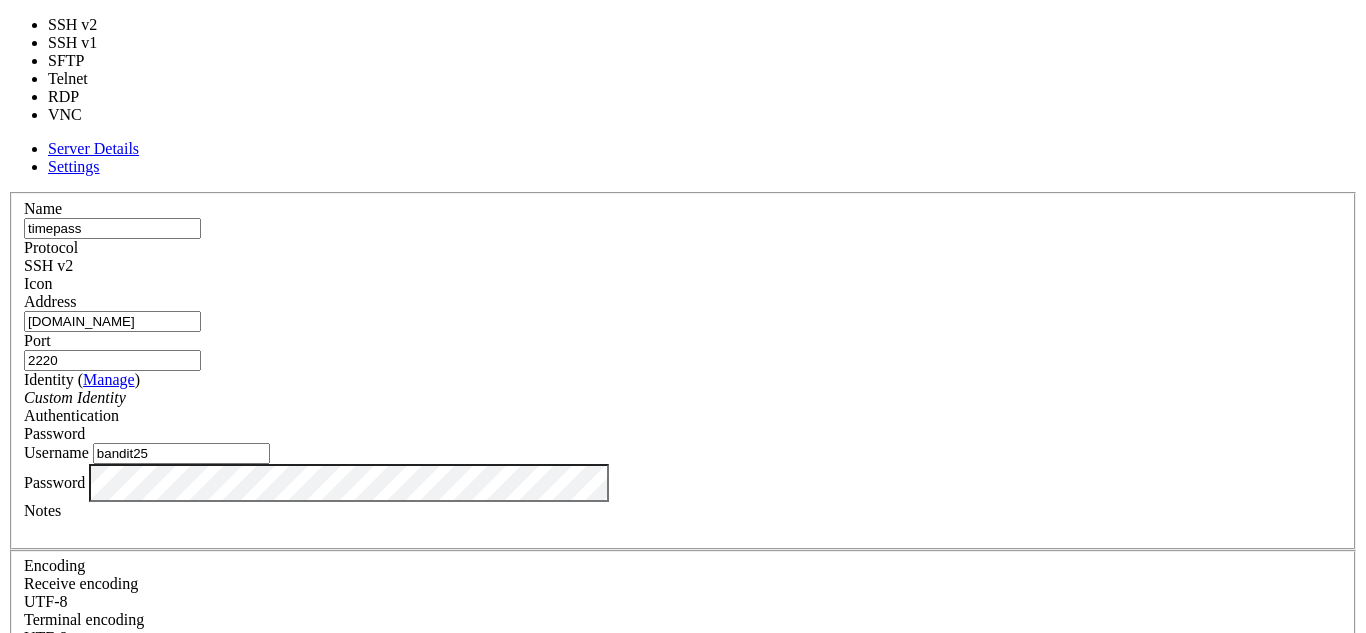 click on "SSH v2" at bounding box center (683, 266) 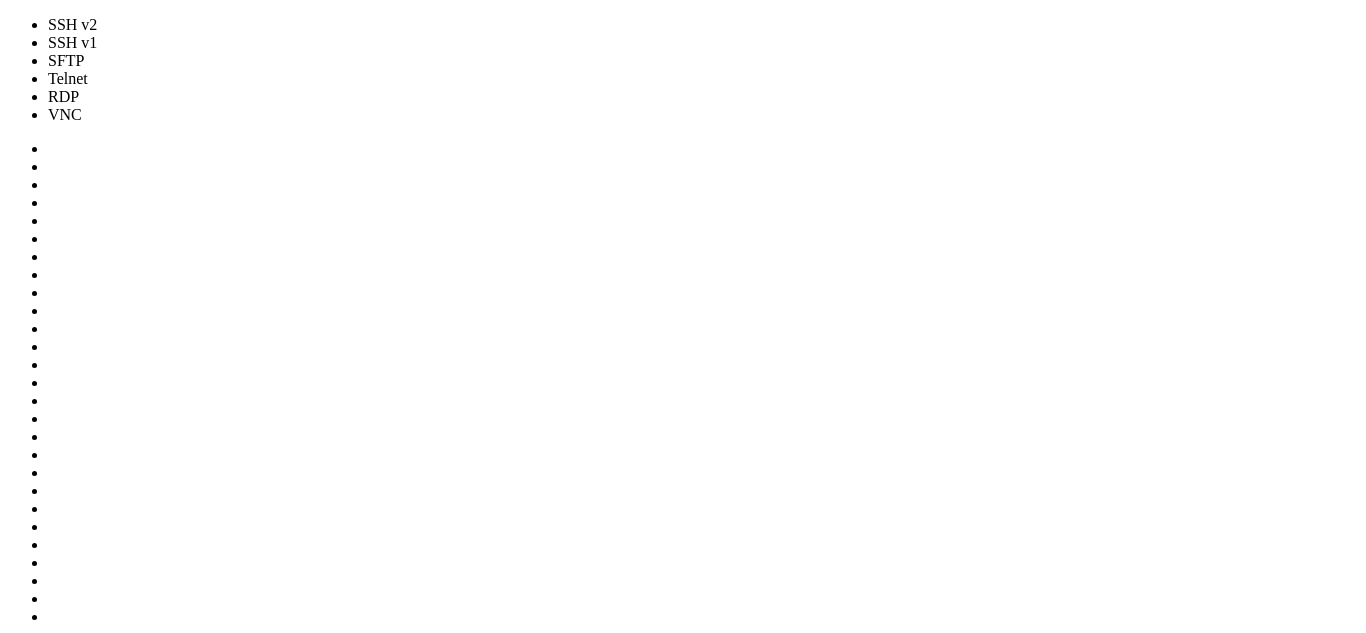 click at bounding box center [24, 867] 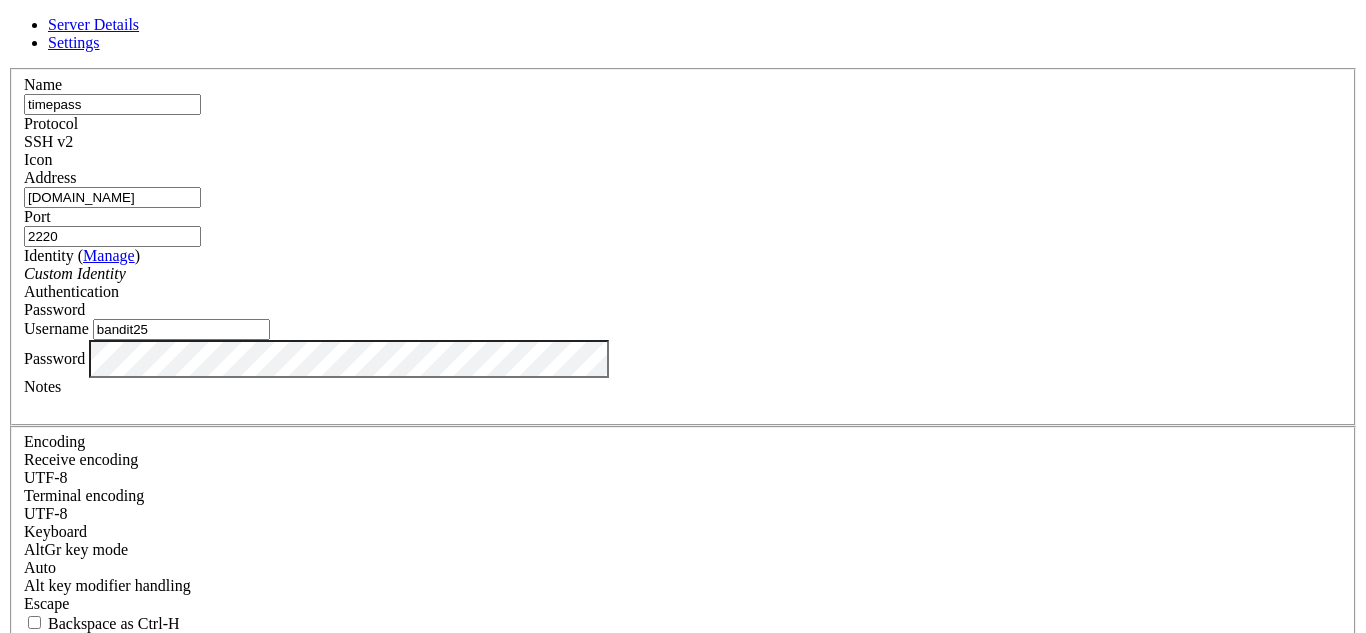 click on "[DOMAIN_NAME]" at bounding box center (112, 197) 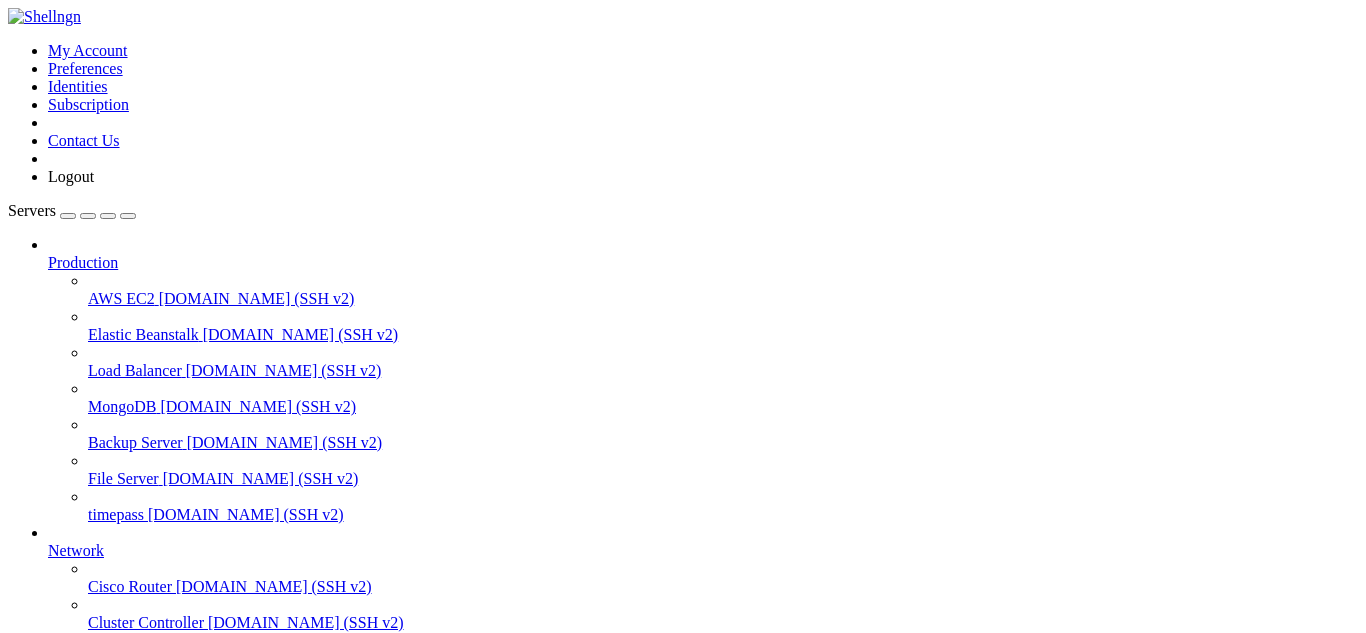 click on "timepass
[DOMAIN_NAME] (SSH v2)" at bounding box center [723, 515] 